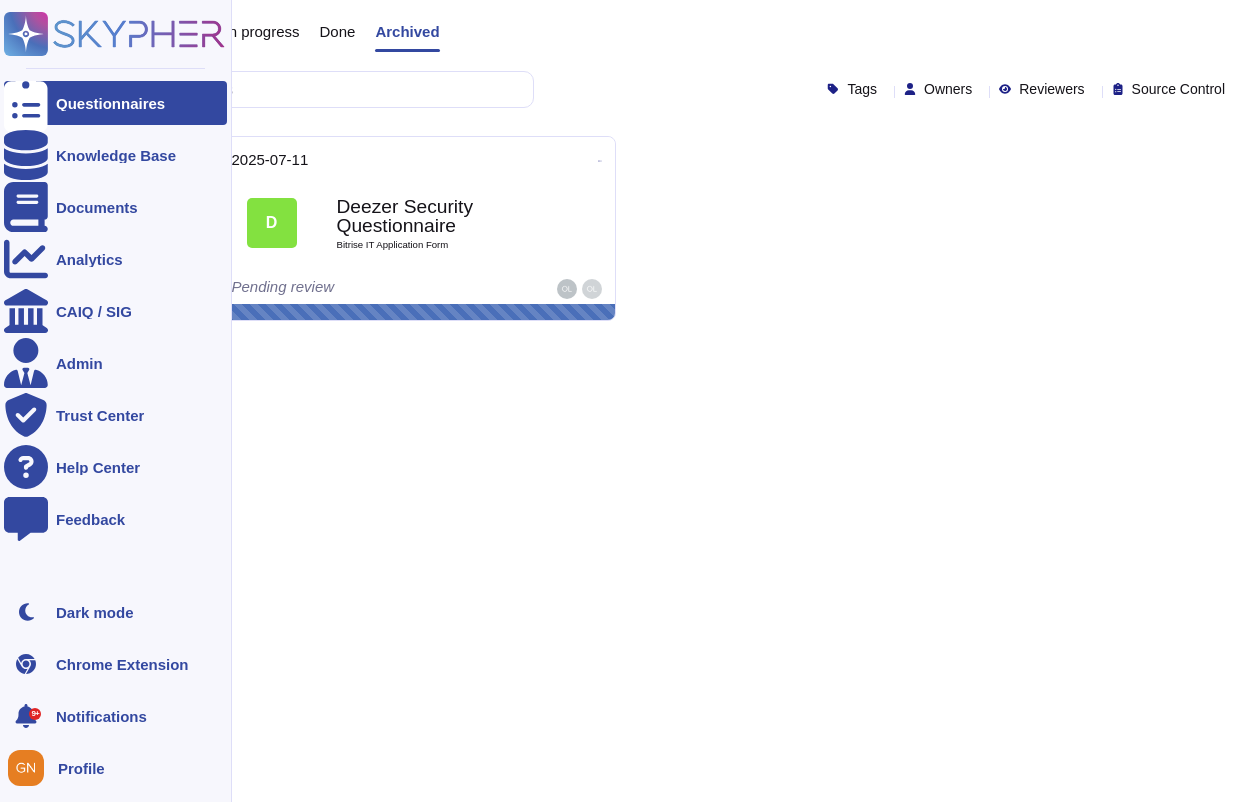 scroll, scrollTop: 0, scrollLeft: 0, axis: both 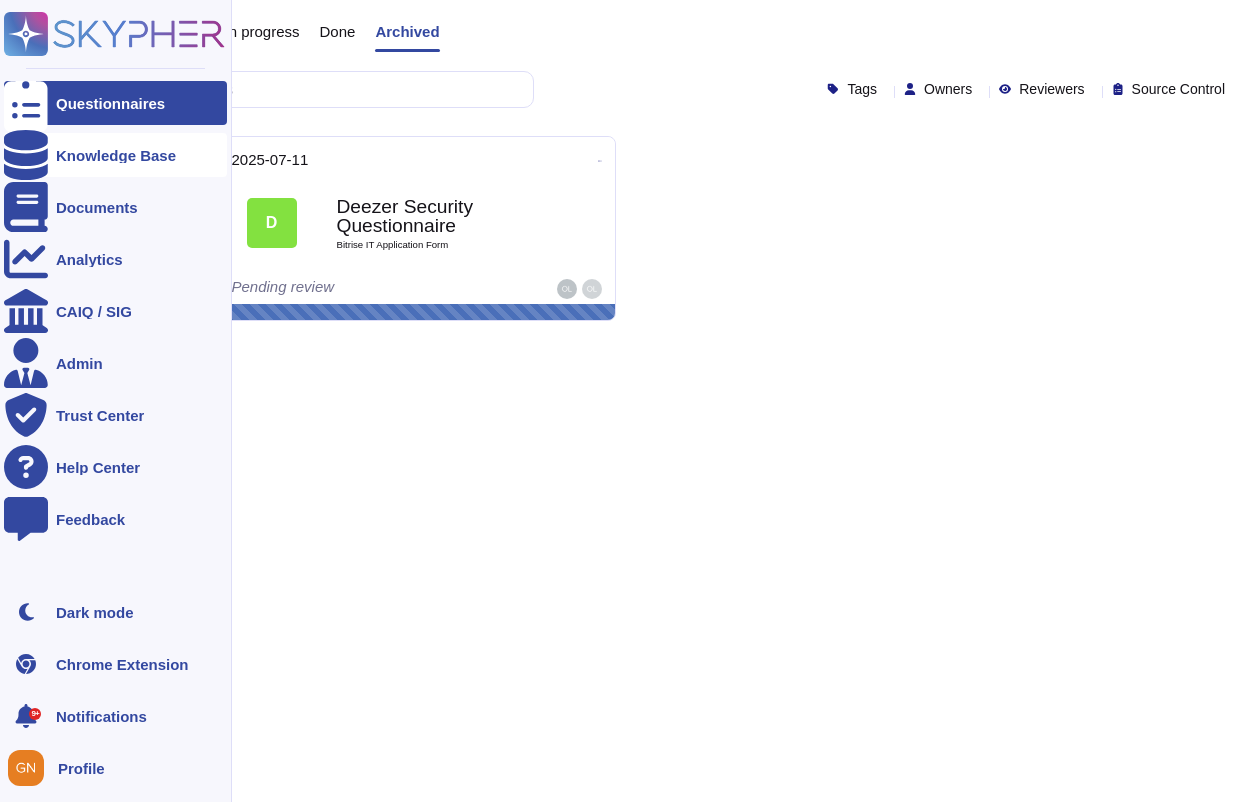 click on "Knowledge Base" at bounding box center (115, 155) 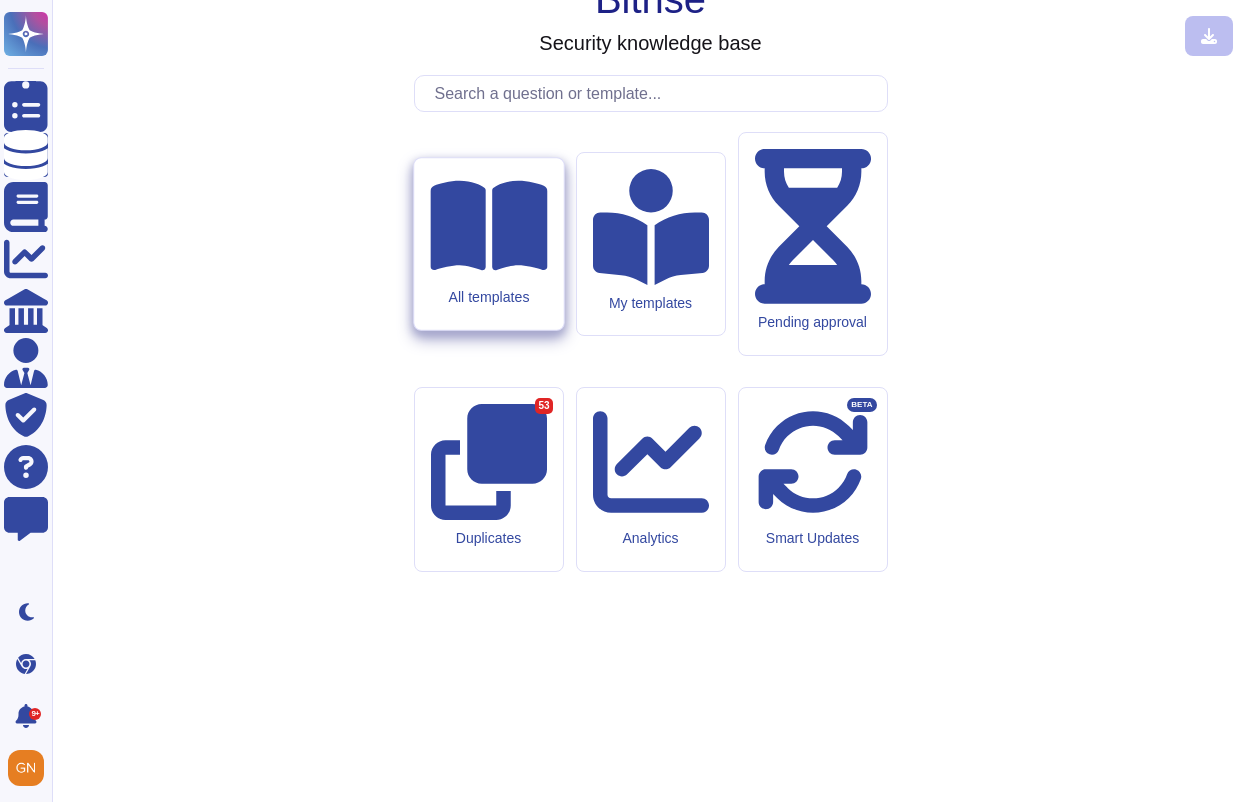 click on "All templates" at bounding box center (488, 297) 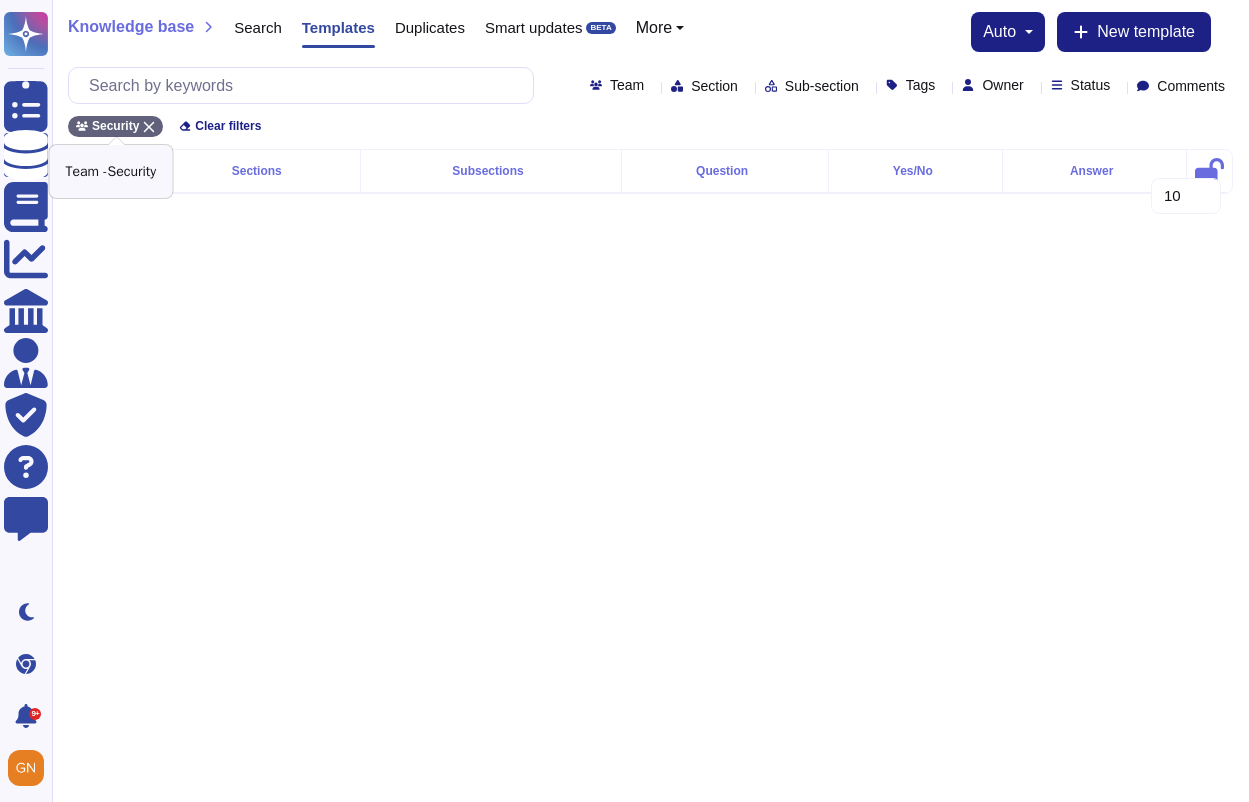 click on "Security" at bounding box center (115, 126) 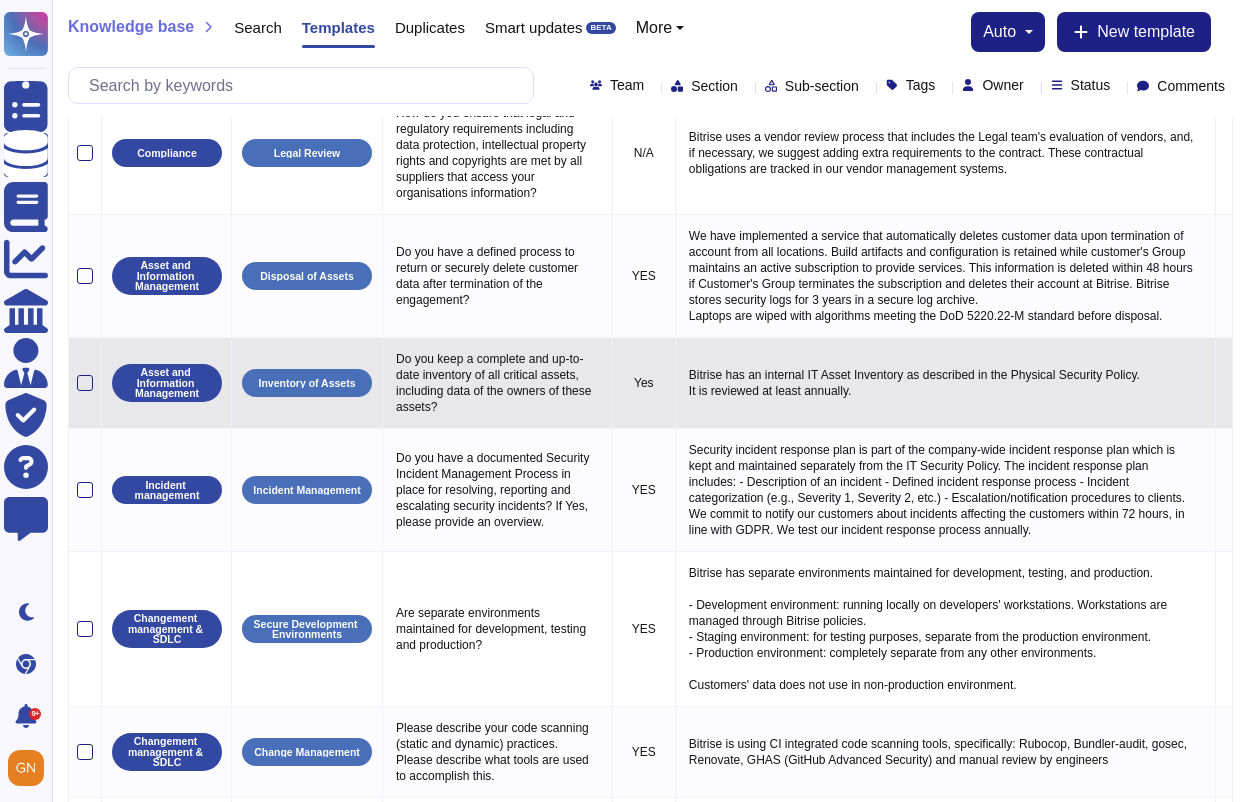 scroll, scrollTop: 0, scrollLeft: 0, axis: both 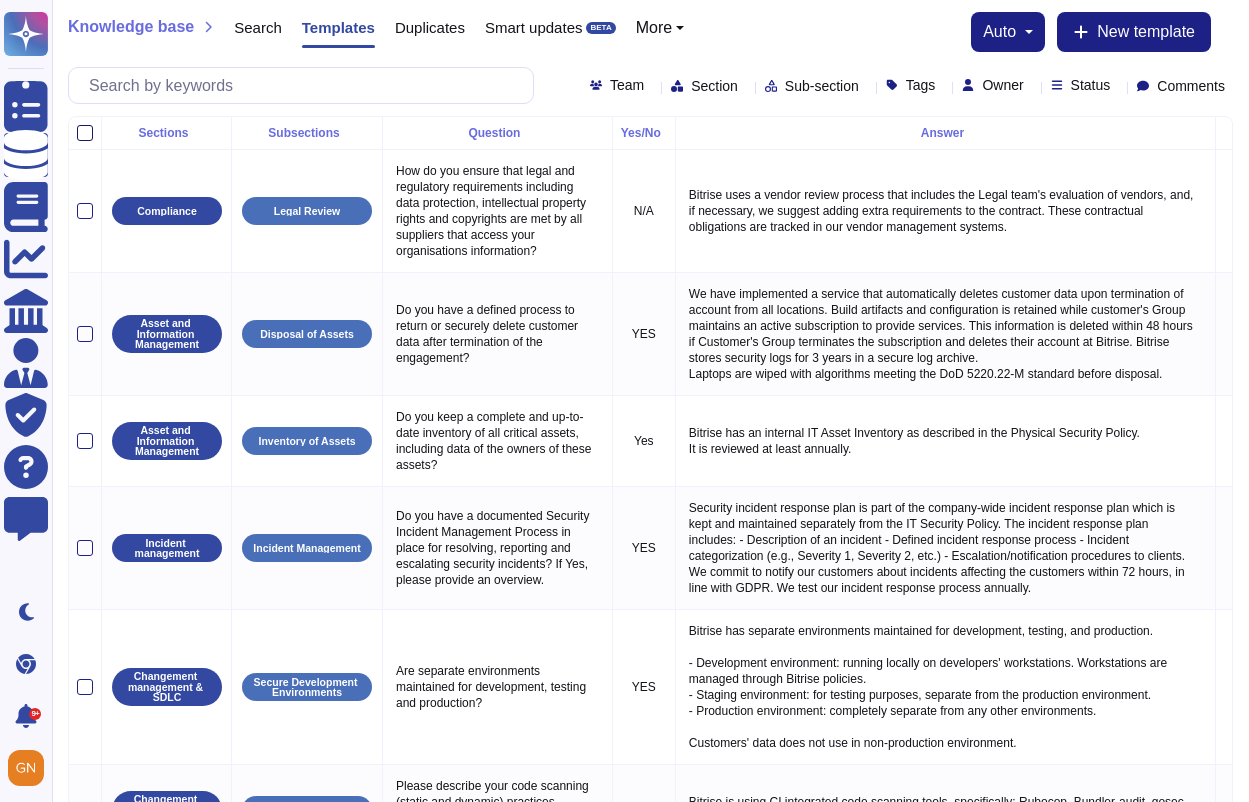 click at bounding box center [85, 133] 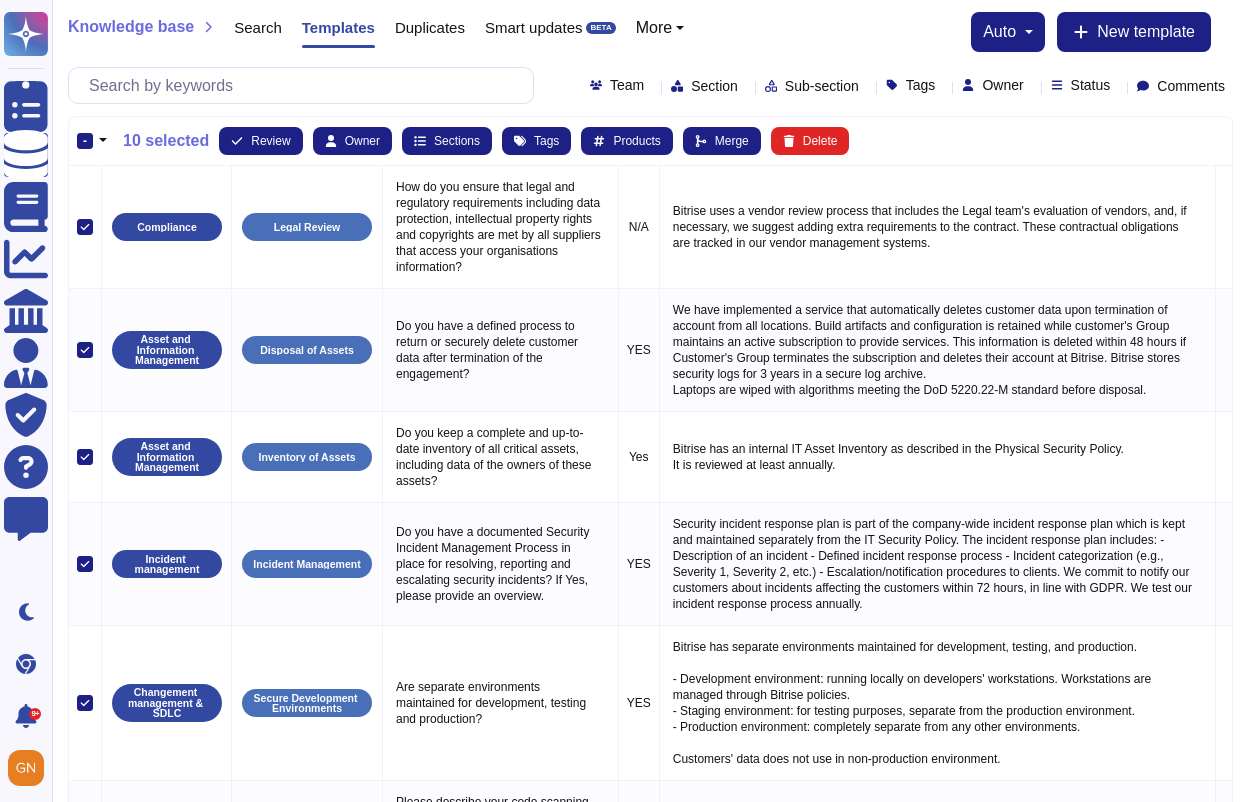 click at bounding box center [103, 141] 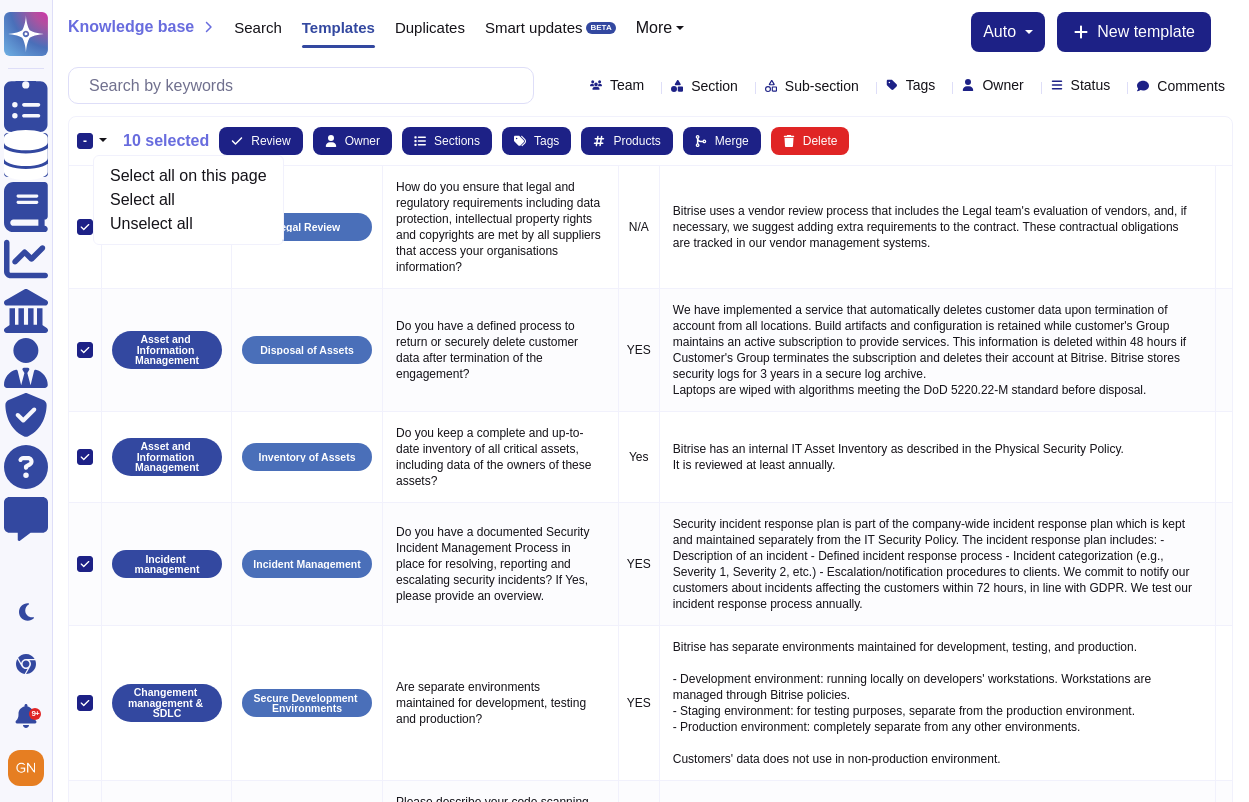 click on "More" at bounding box center (654, 28) 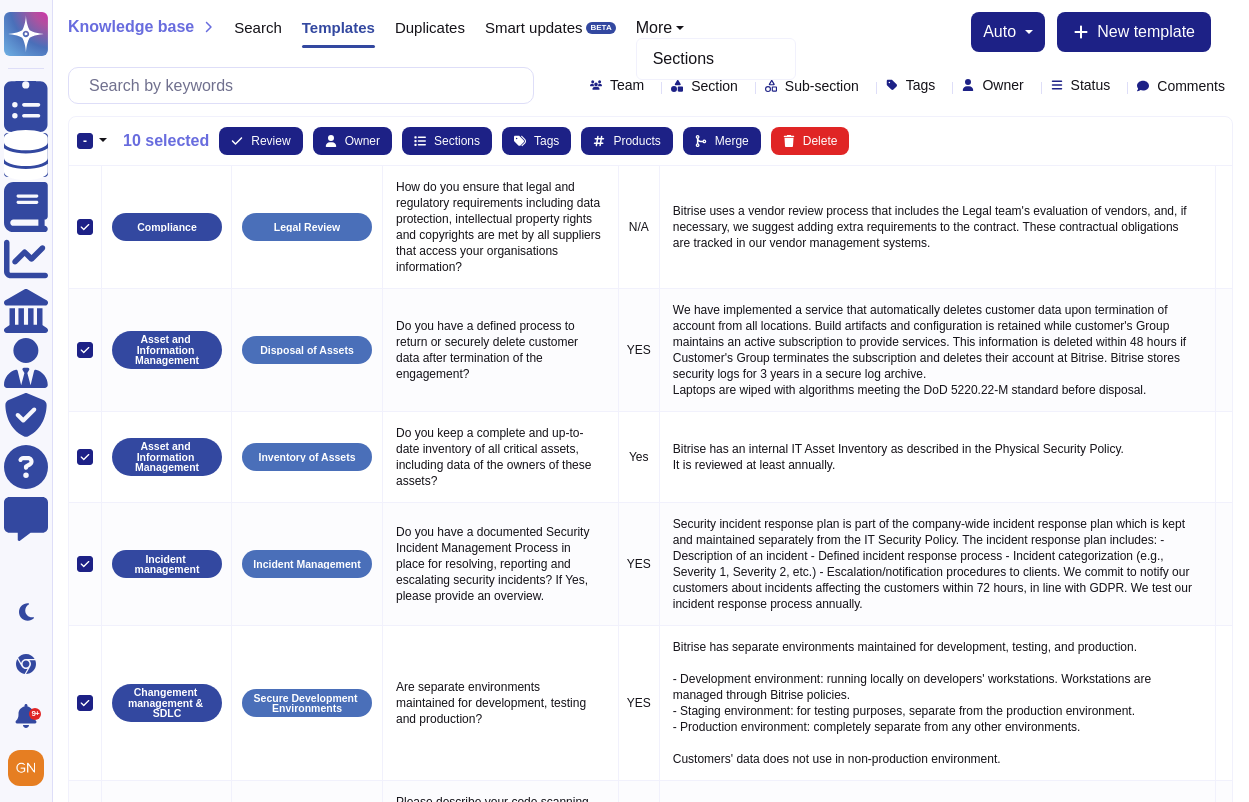 click on "More" at bounding box center [654, 28] 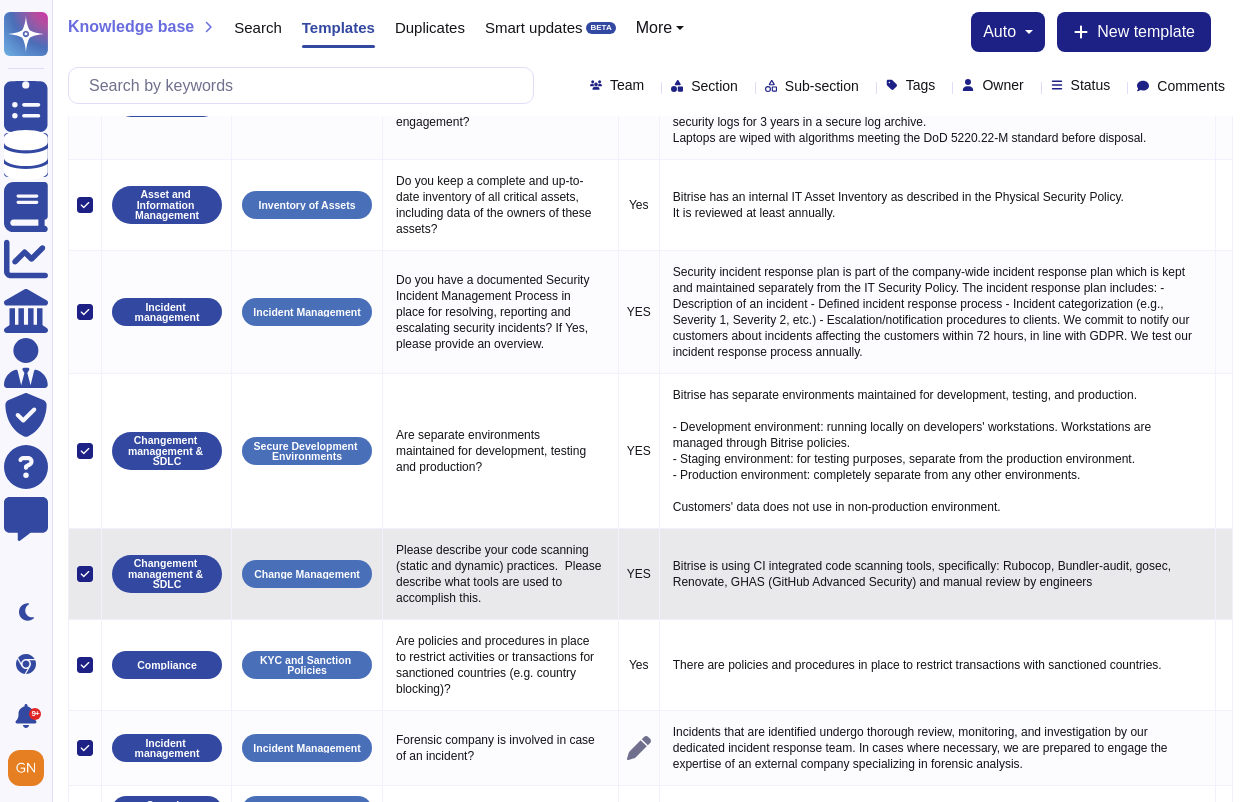 scroll, scrollTop: 0, scrollLeft: 0, axis: both 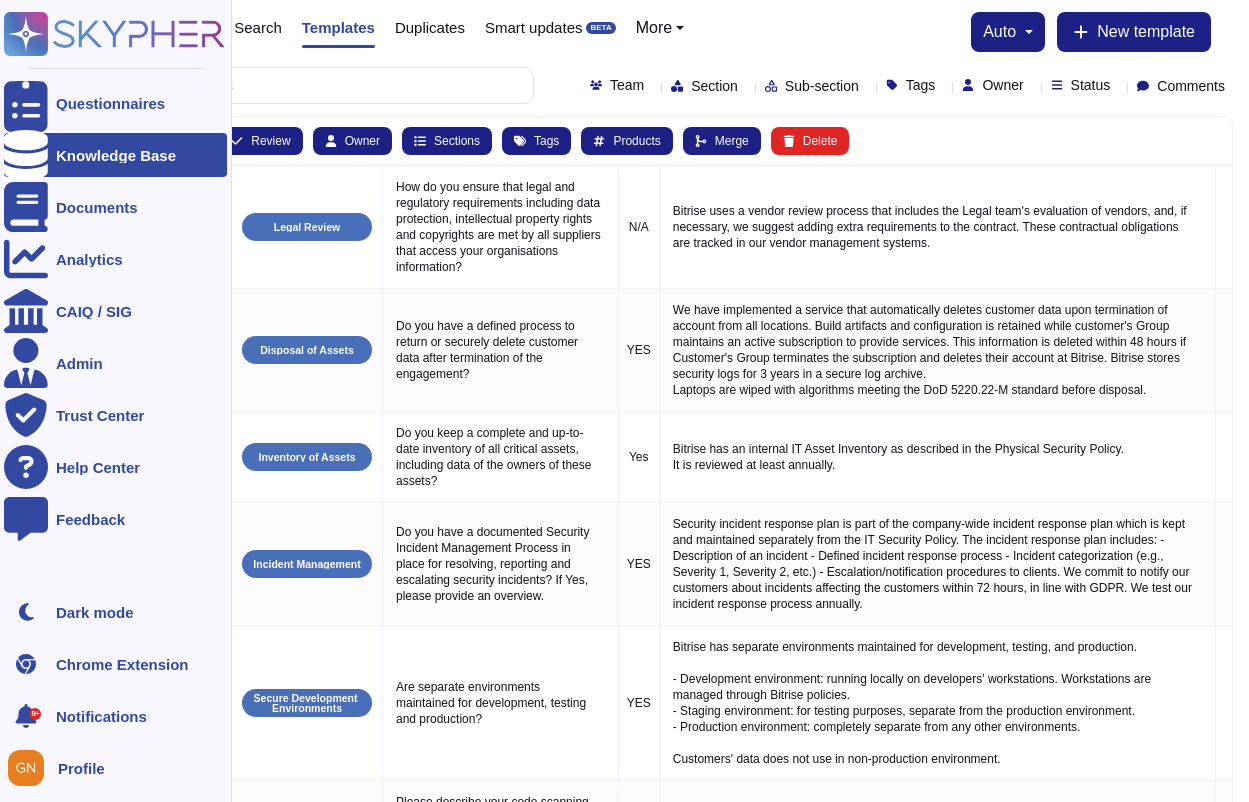 click on "Knowledge Base" at bounding box center (115, 155) 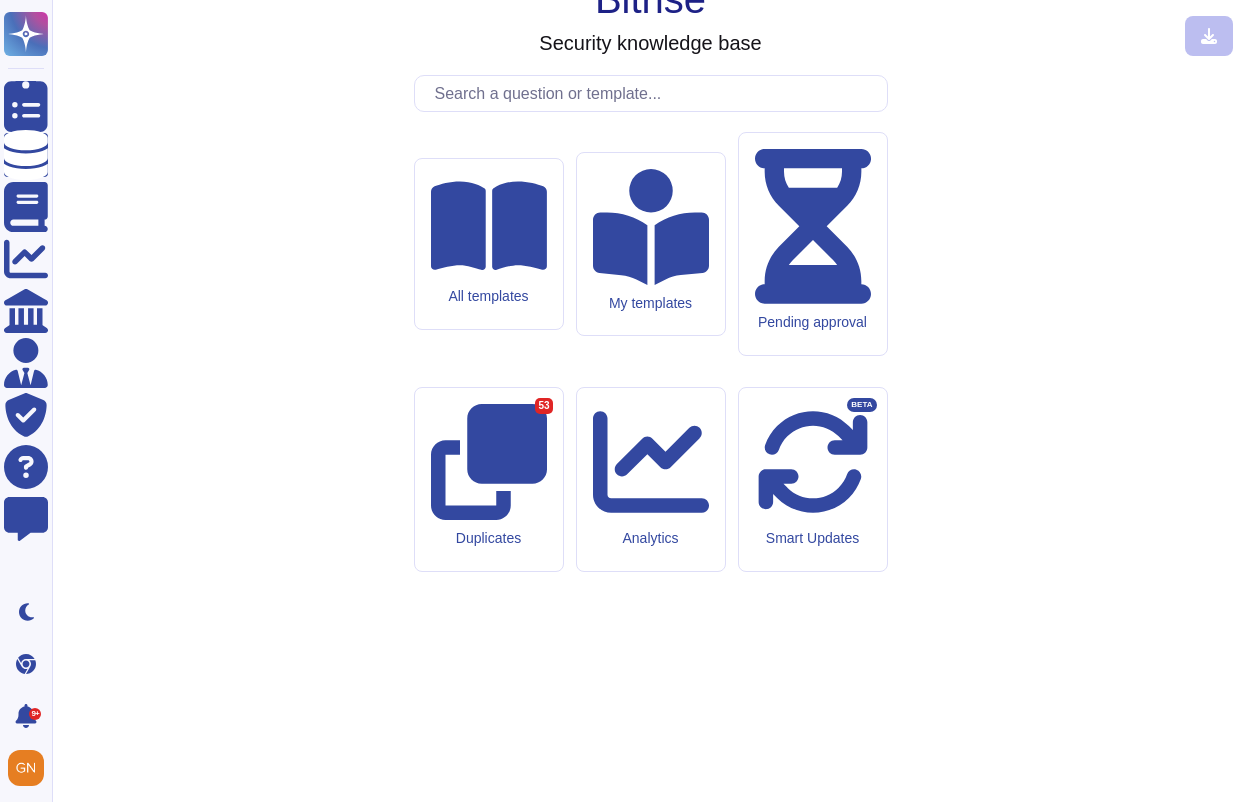 click on "Bitrise Security knowledge base All templates My templates Pending approval Duplicates 53 Analytics Smart Updates BETA" at bounding box center [650, 401] 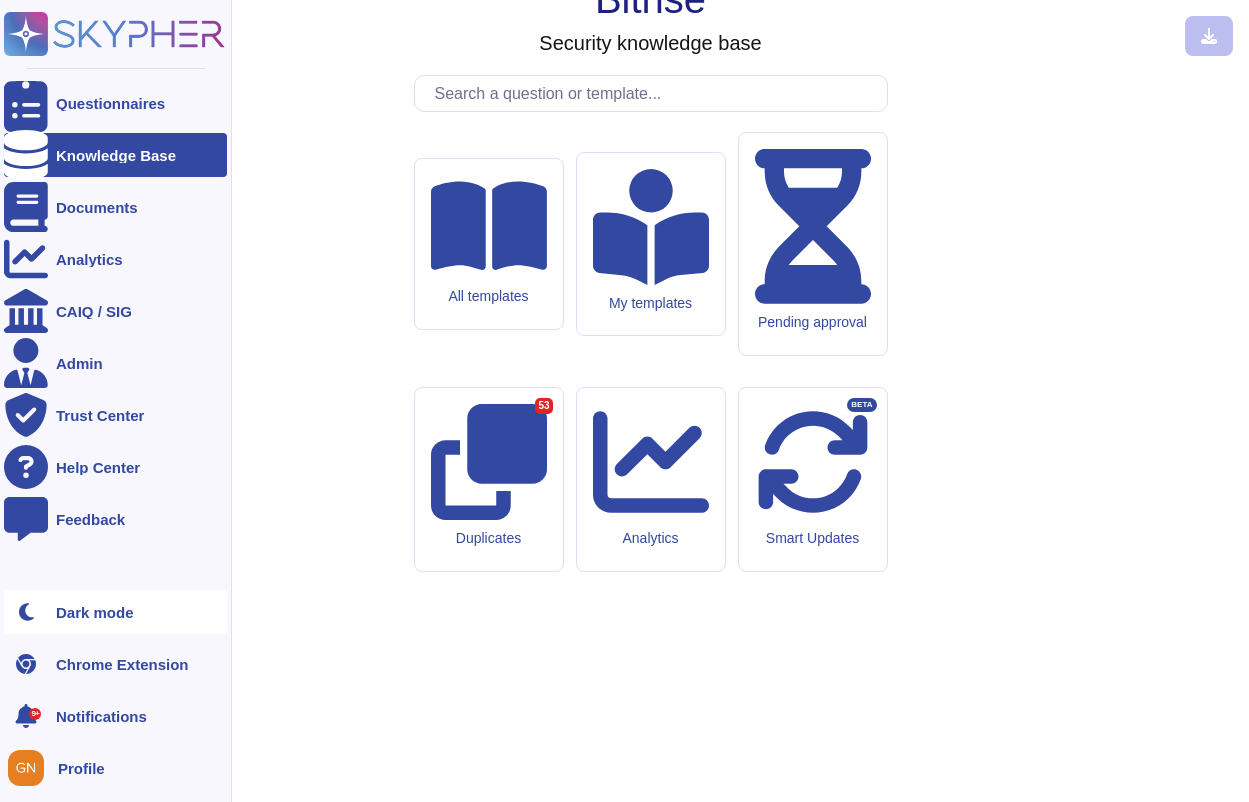 click on "Dark mode" at bounding box center (115, 612) 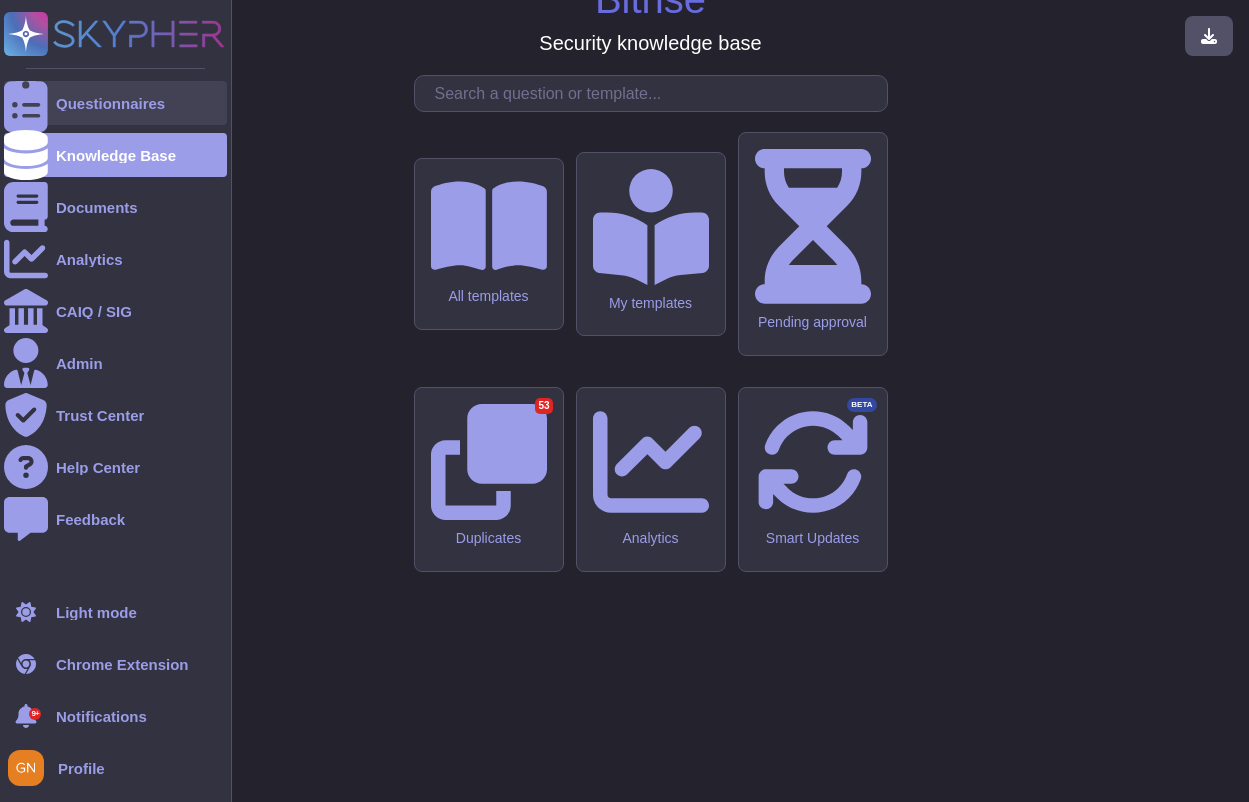 click on "Questionnaires" at bounding box center [115, 103] 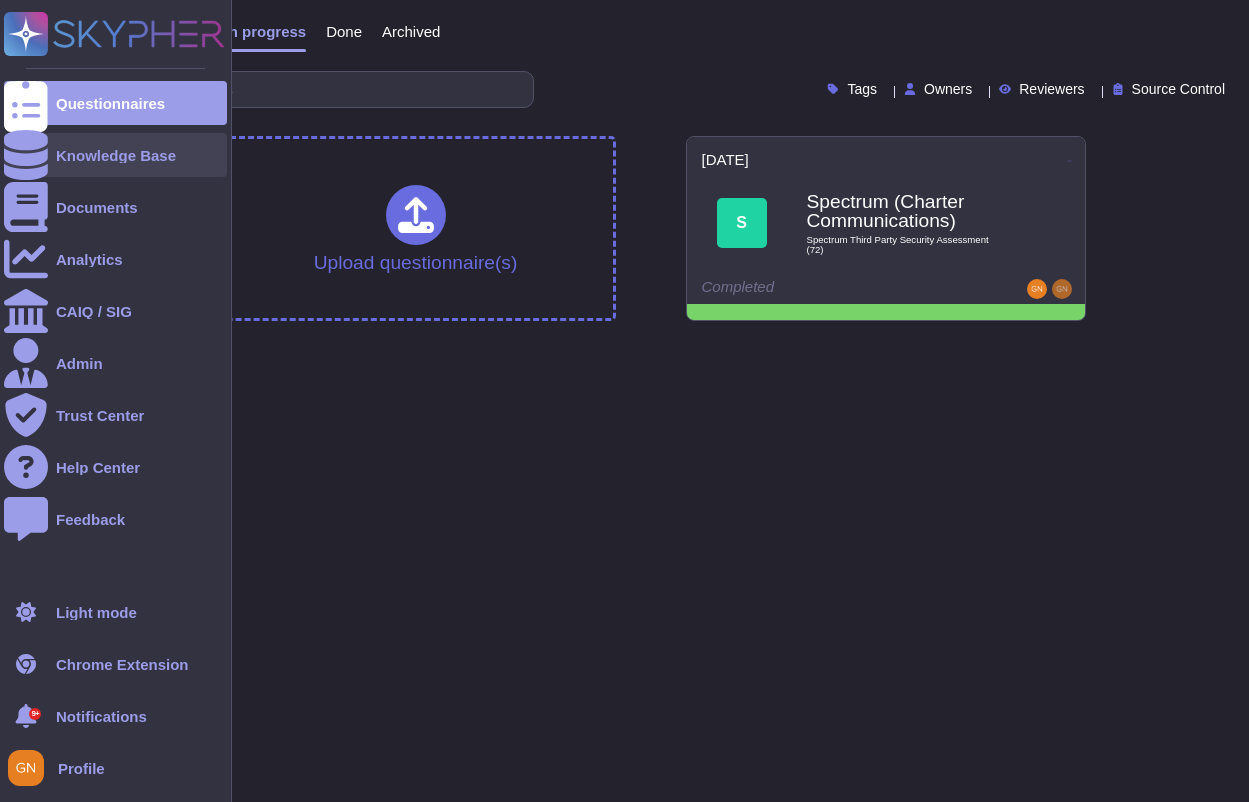 click on "Knowledge Base" at bounding box center (115, 155) 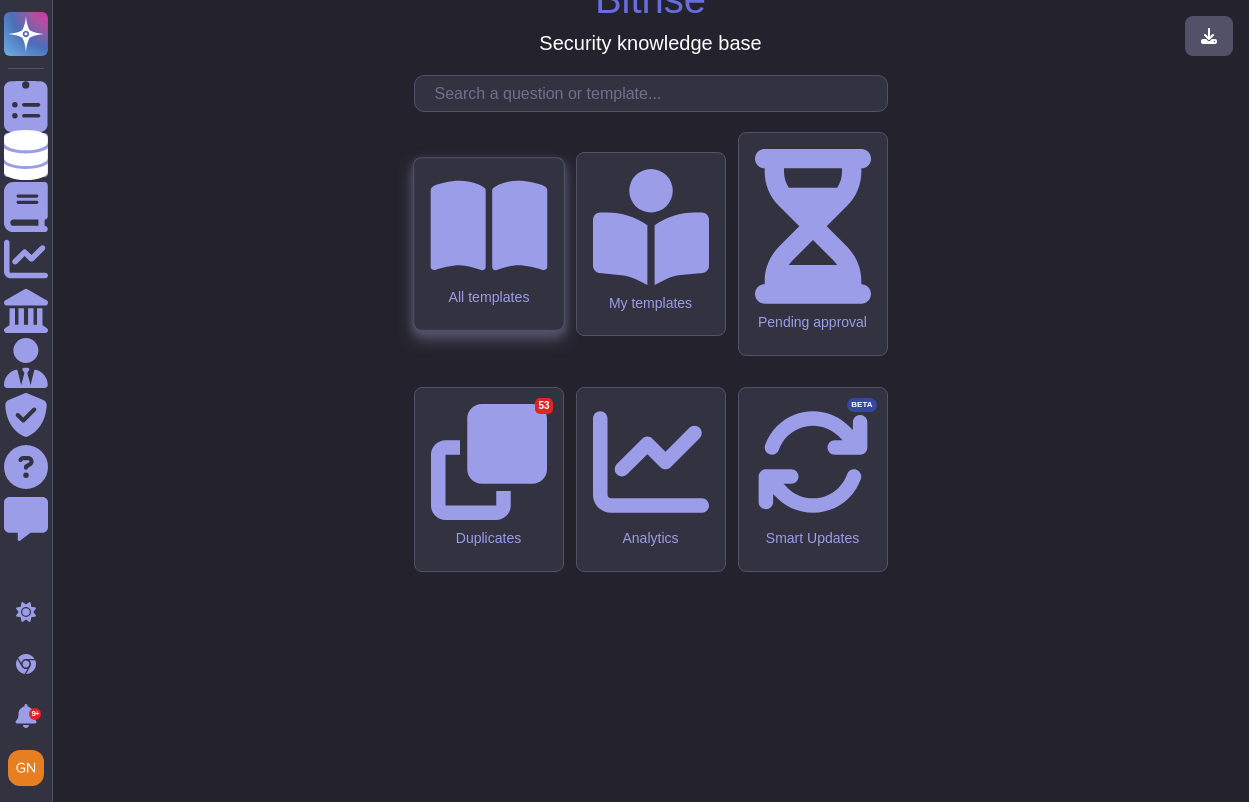 click on "All templates" at bounding box center (488, 244) 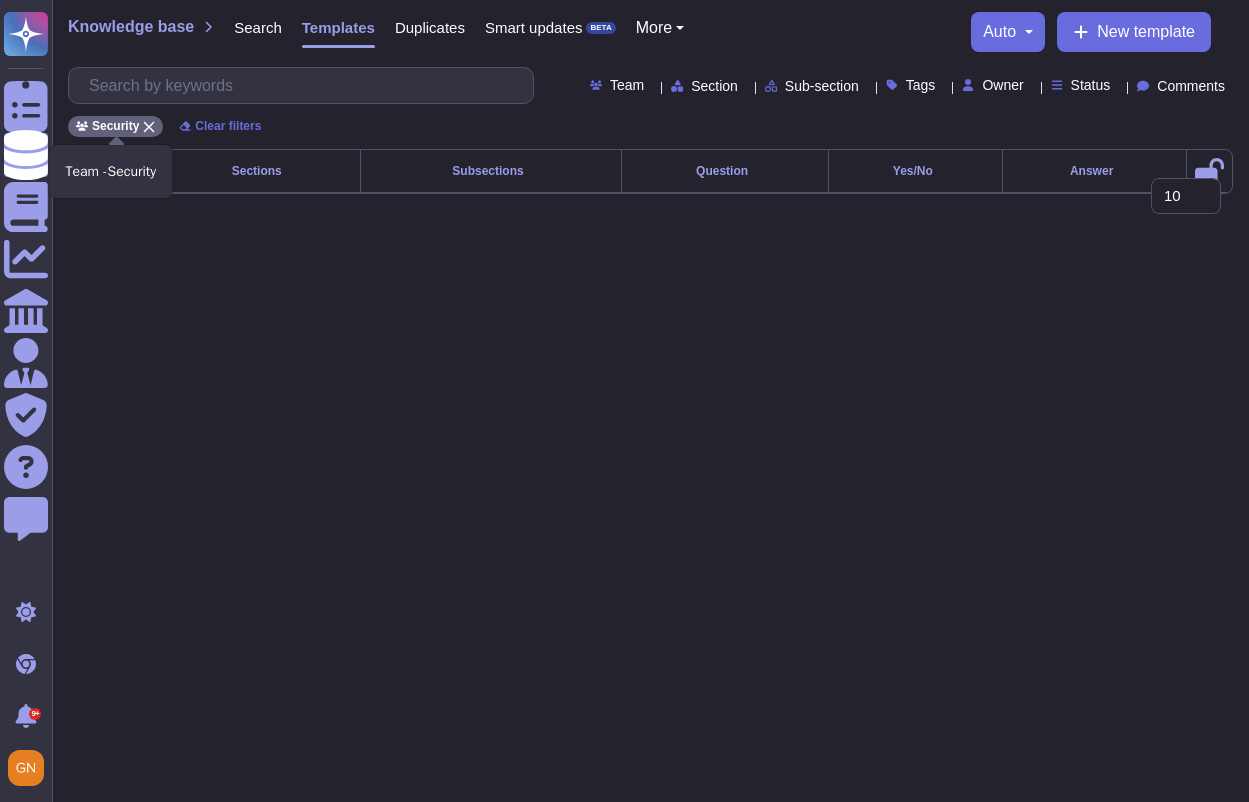 click 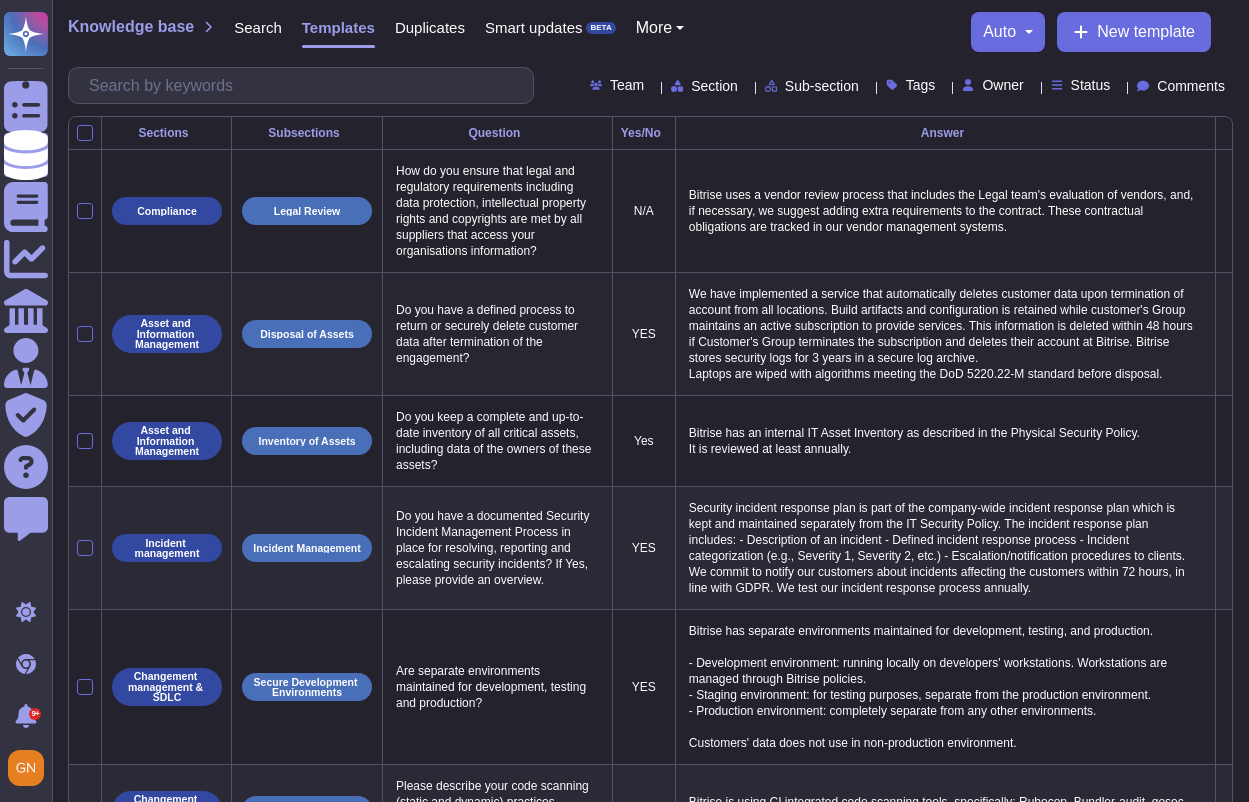 scroll, scrollTop: 462, scrollLeft: 0, axis: vertical 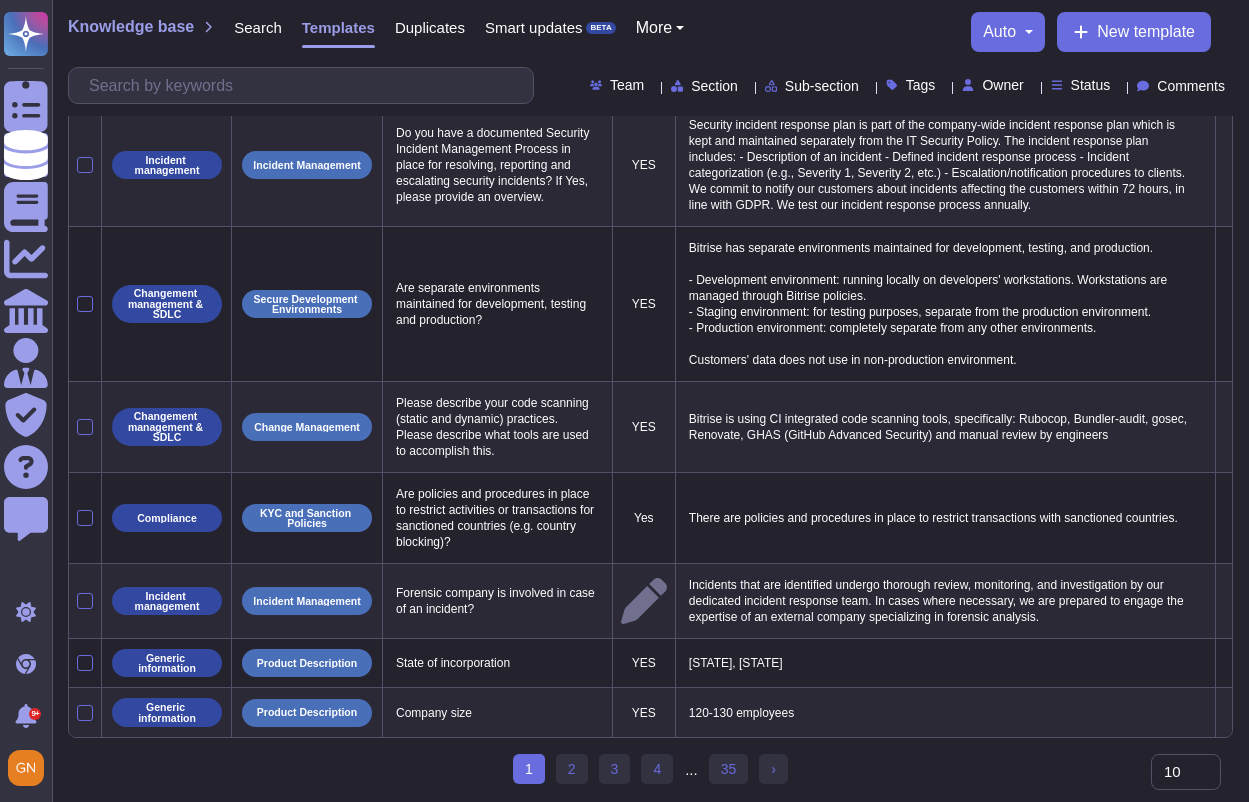 click on "10 20 30" at bounding box center (1186, 772) 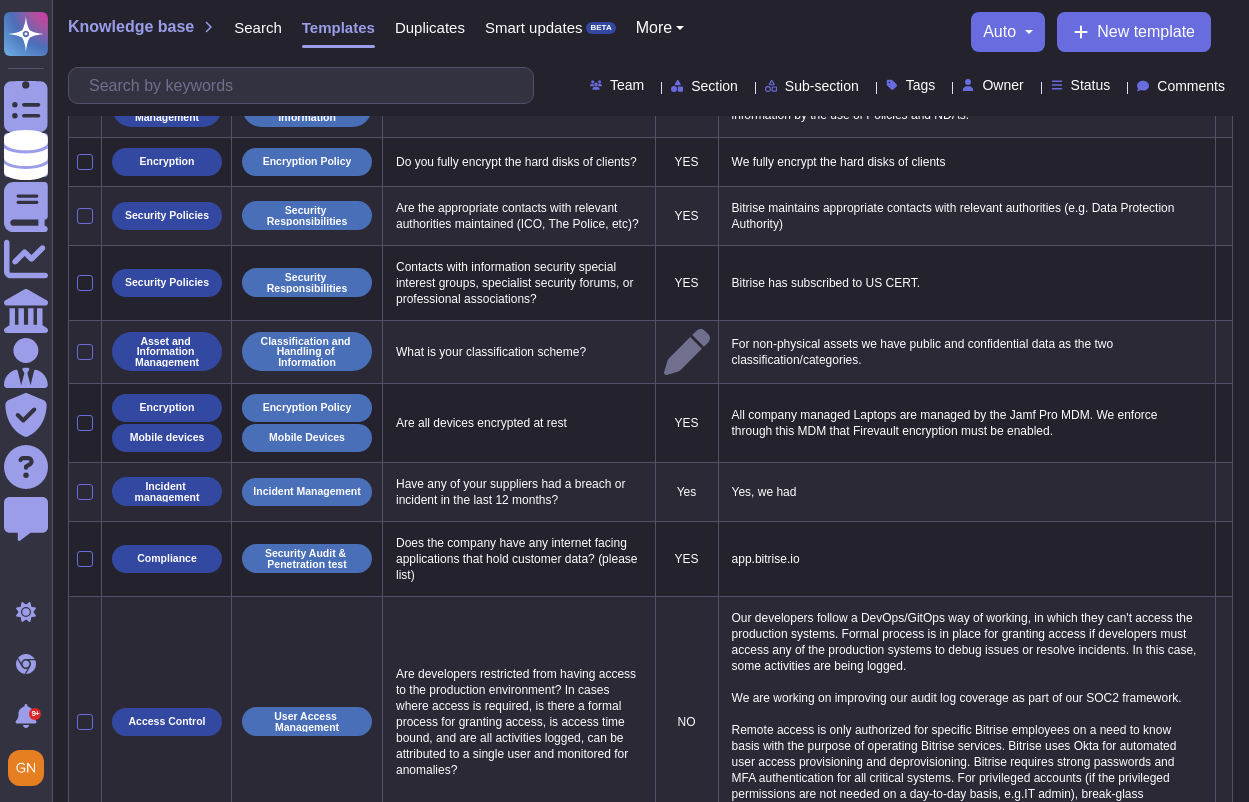 scroll, scrollTop: 0, scrollLeft: 0, axis: both 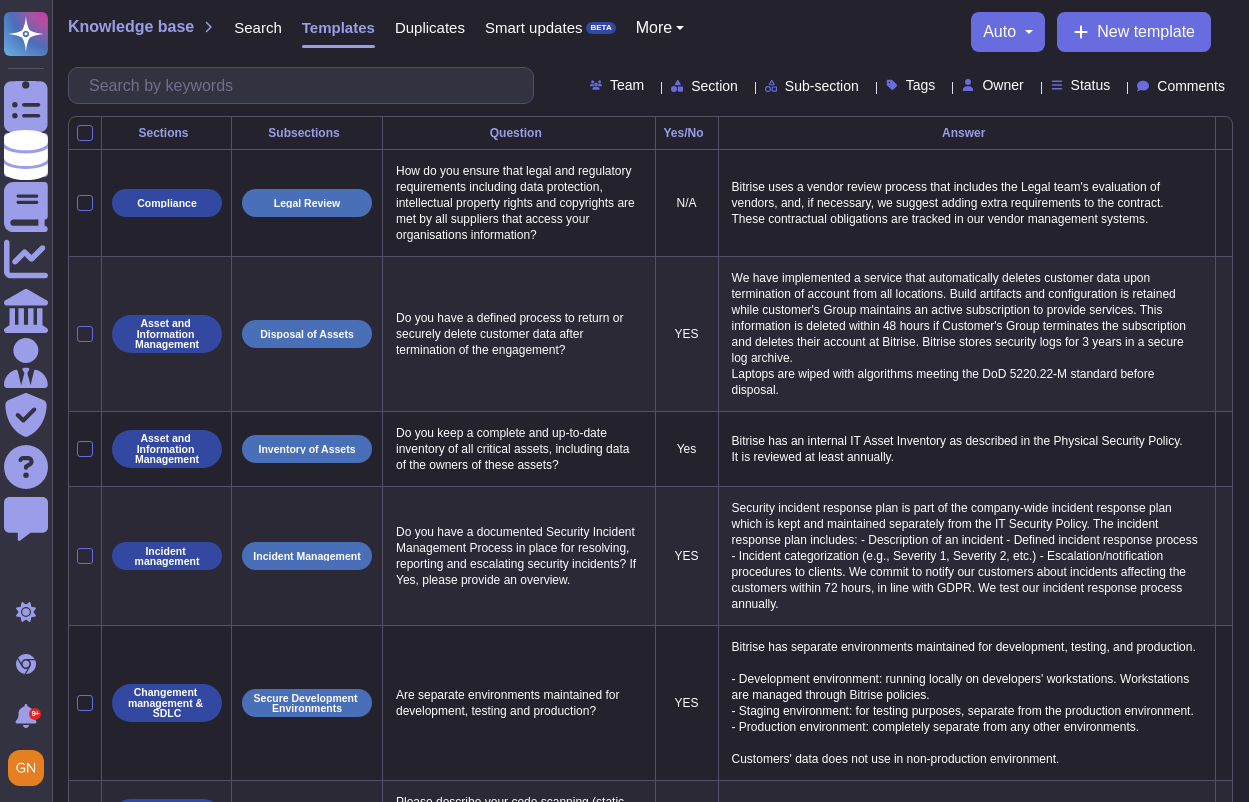 click on "auto" at bounding box center [1008, 32] 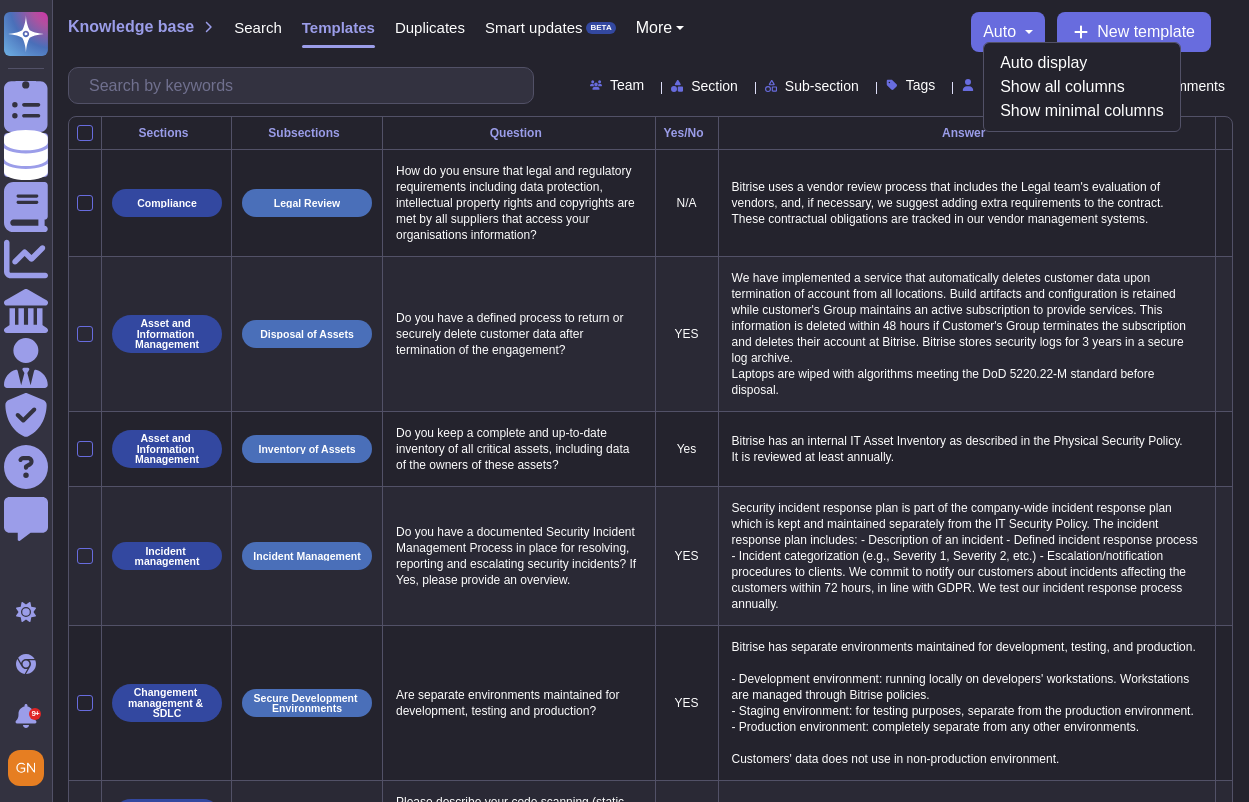 click on "Knowledge base Search Templates Duplicates Smart updates BETA More auto Auto display Show all columns Show minimal columns New template" at bounding box center [650, 32] 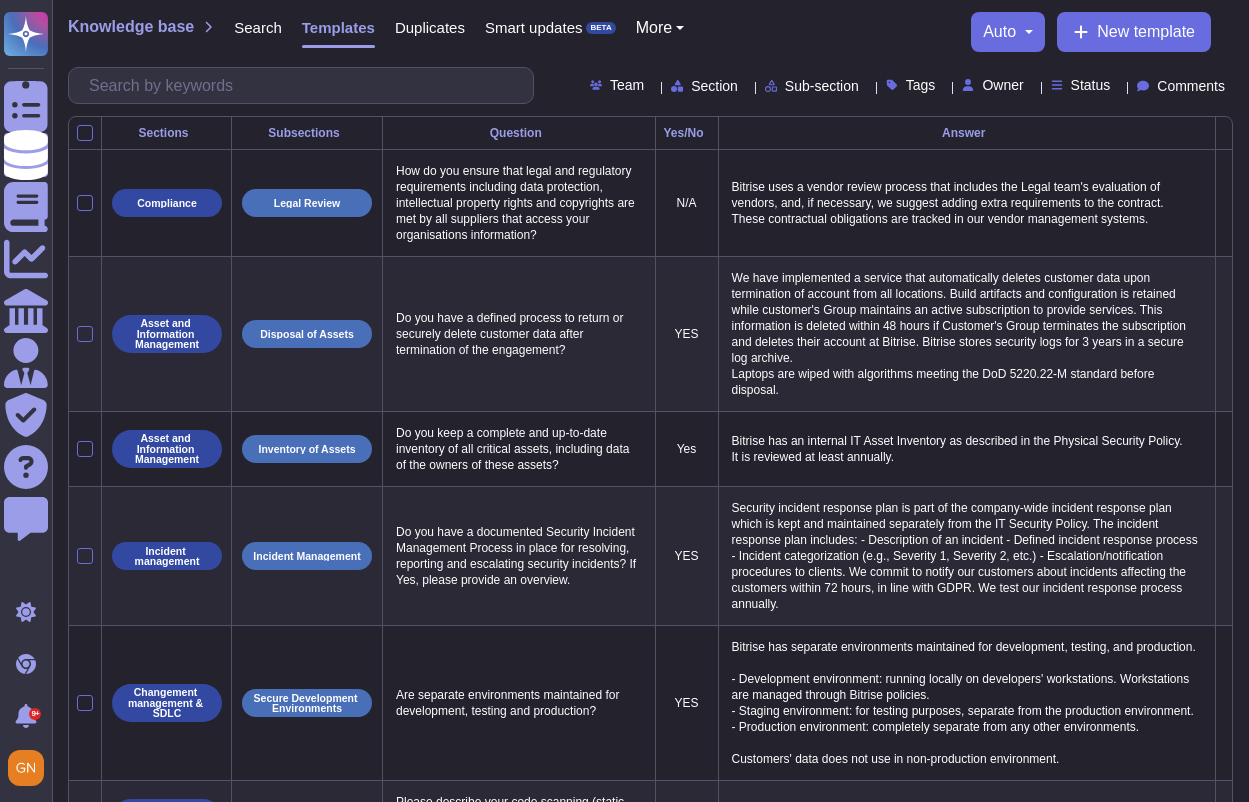 click on "More" at bounding box center [650, 32] 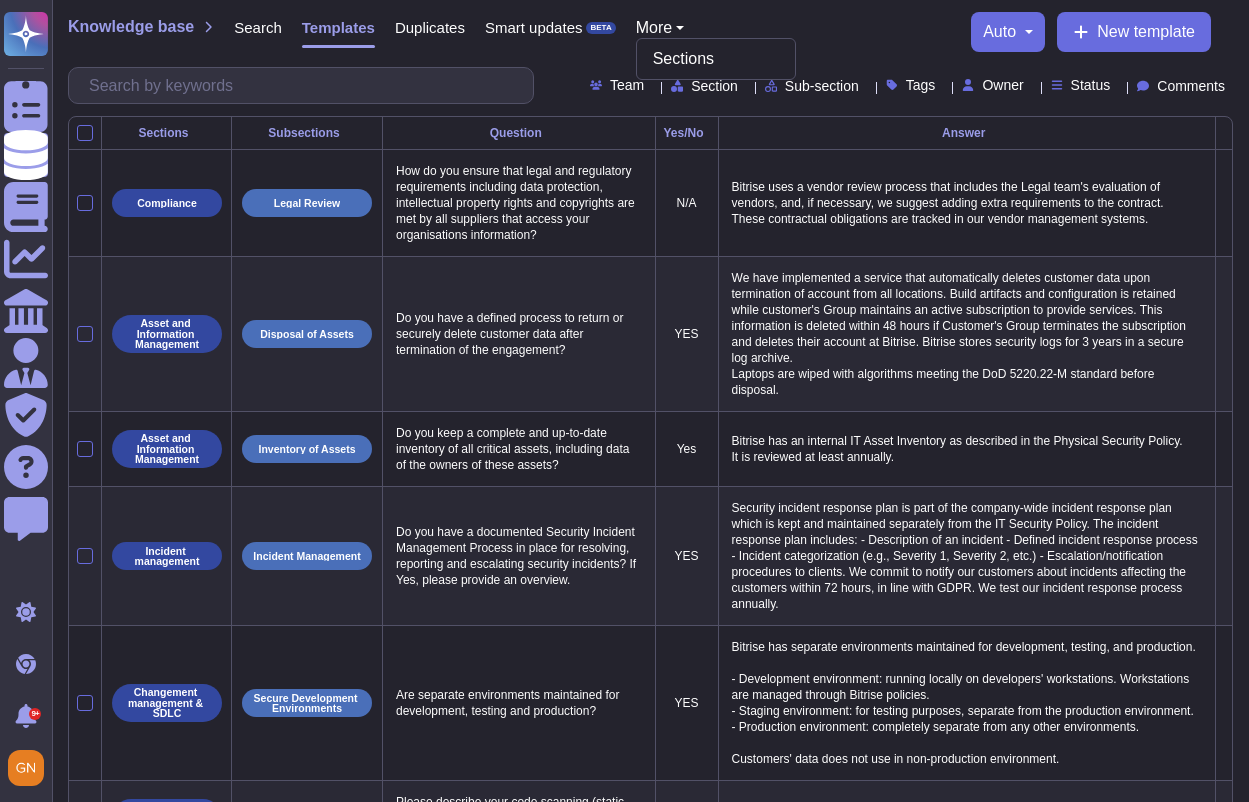 click on "Knowledge base Search Templates Duplicates Smart updates BETA More Sections auto Auto display Show all columns Show minimal columns New template" at bounding box center (650, 32) 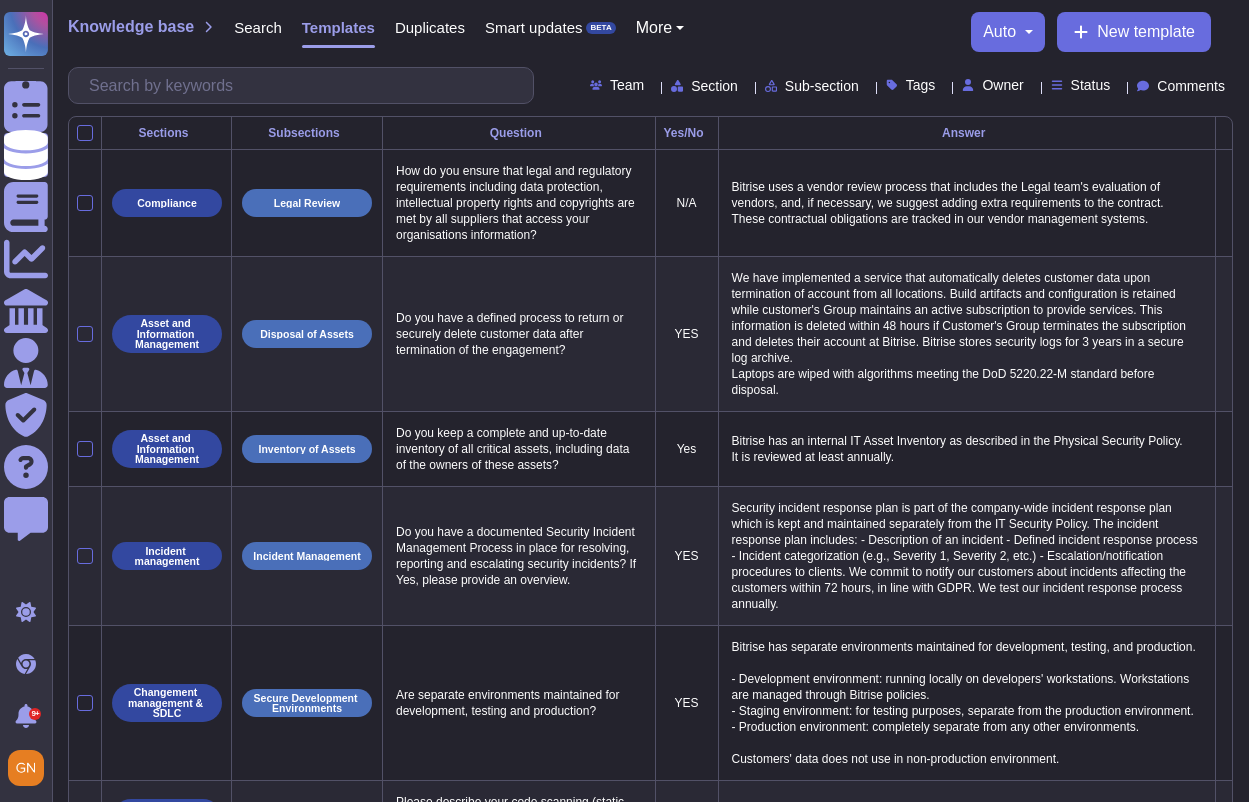 click on "Knowledge base" at bounding box center (131, 27) 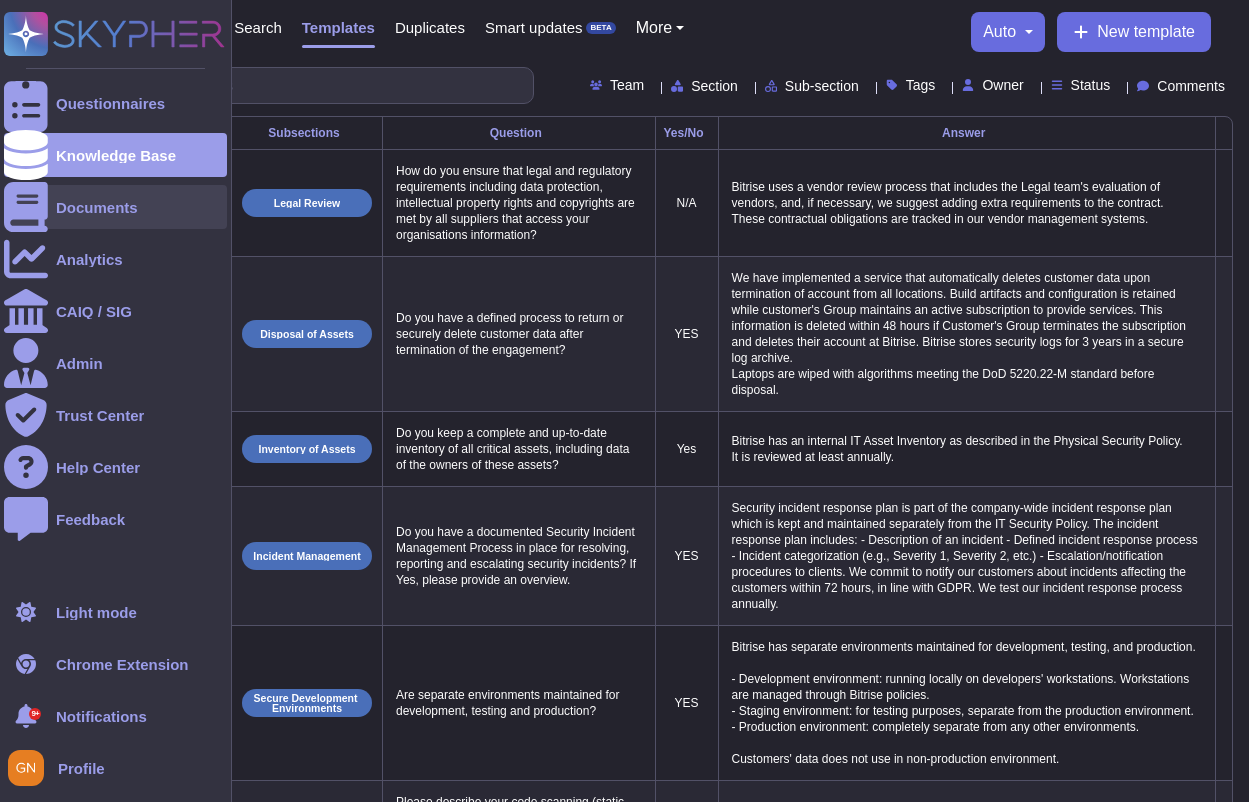click 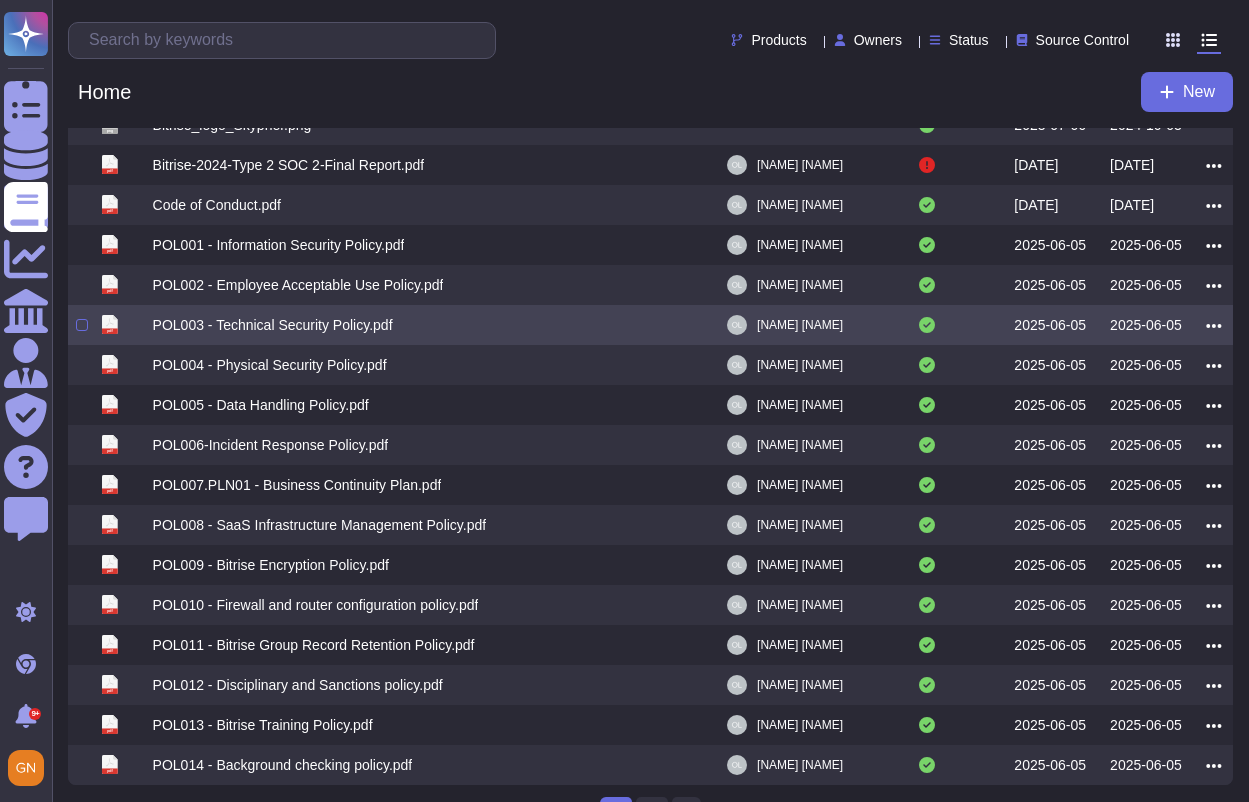 scroll, scrollTop: 216, scrollLeft: 0, axis: vertical 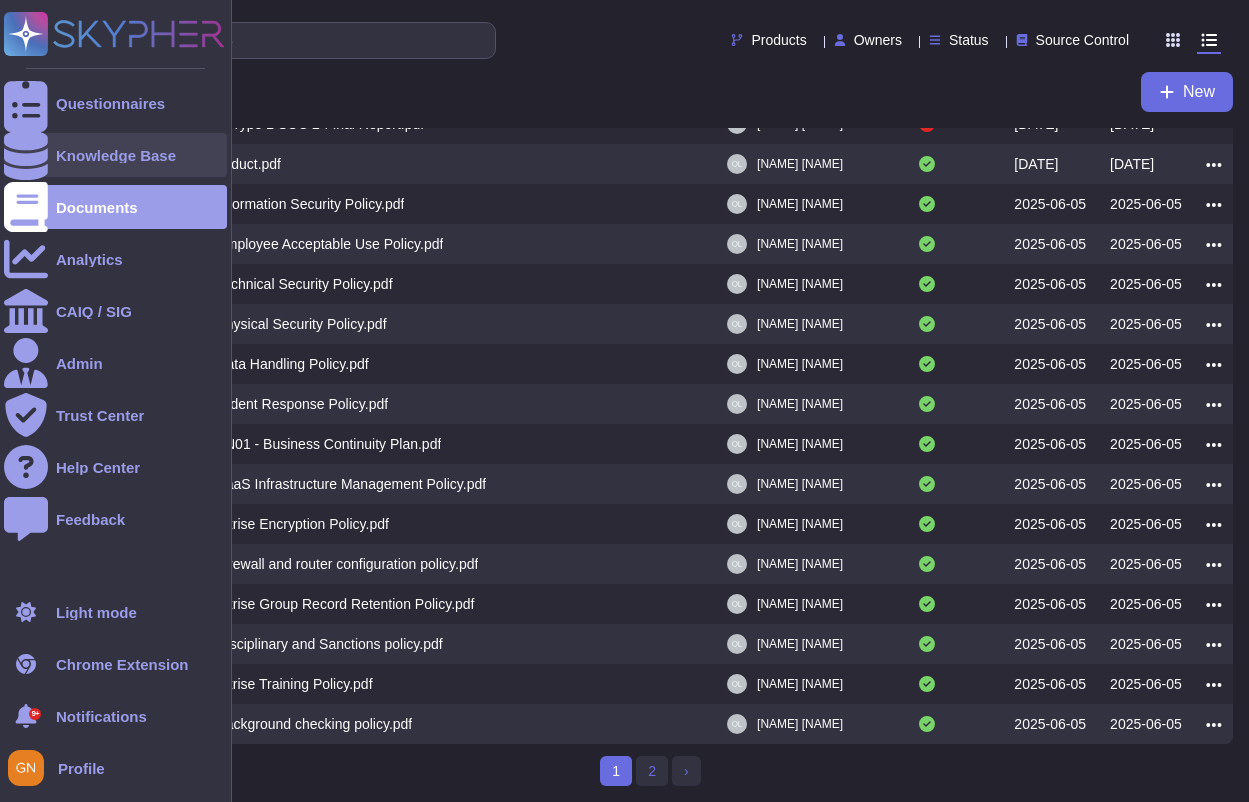 click on "Knowledge Base" at bounding box center (115, 155) 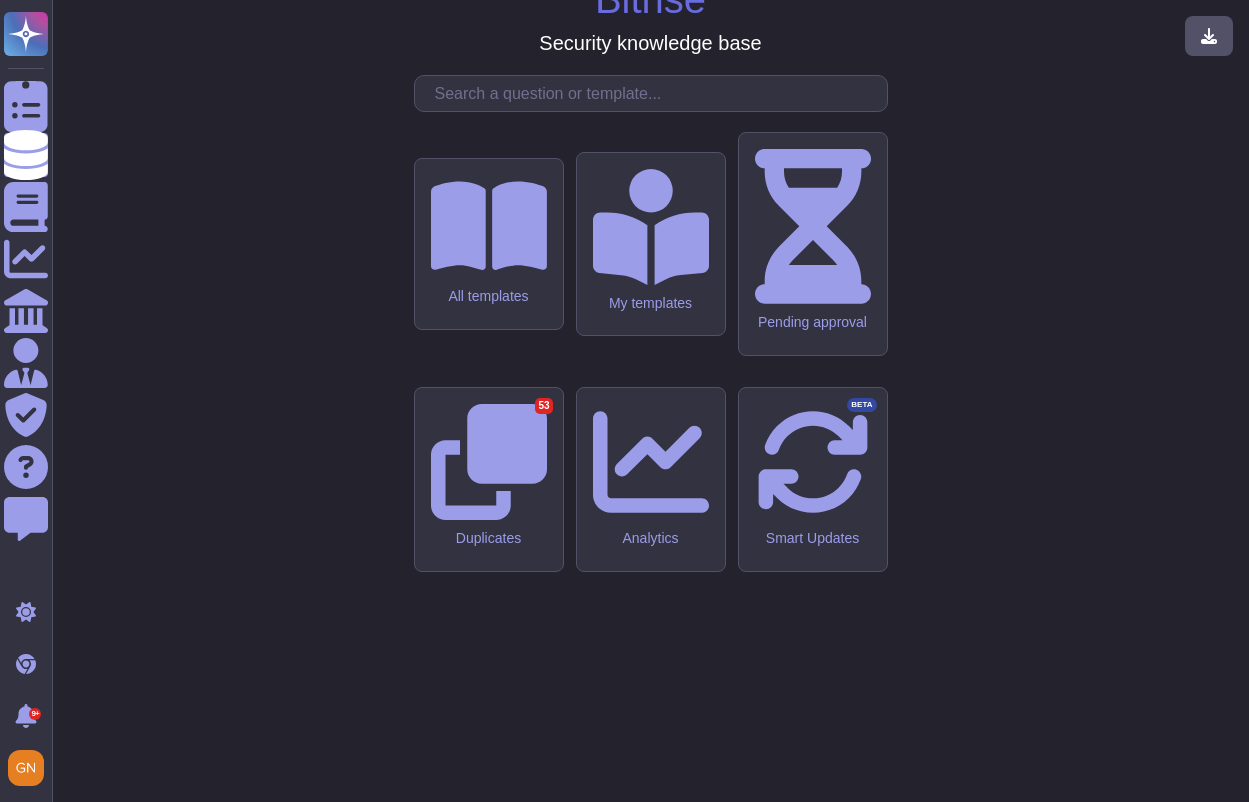 click on "Bitrise Security knowledge base All templates My templates Pending approval Duplicates 53 Analytics Smart Updates BETA" at bounding box center [650, 401] 